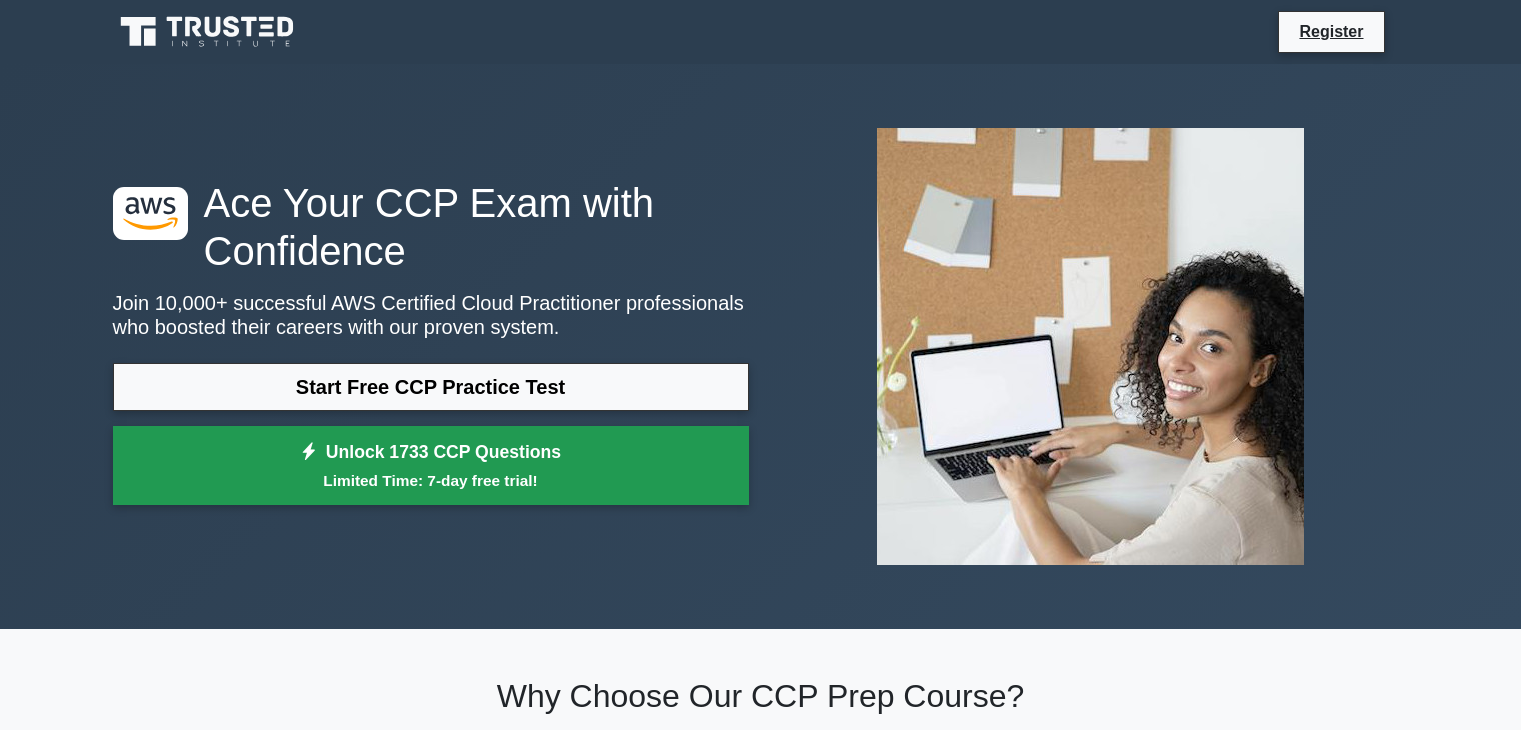 scroll, scrollTop: 0, scrollLeft: 0, axis: both 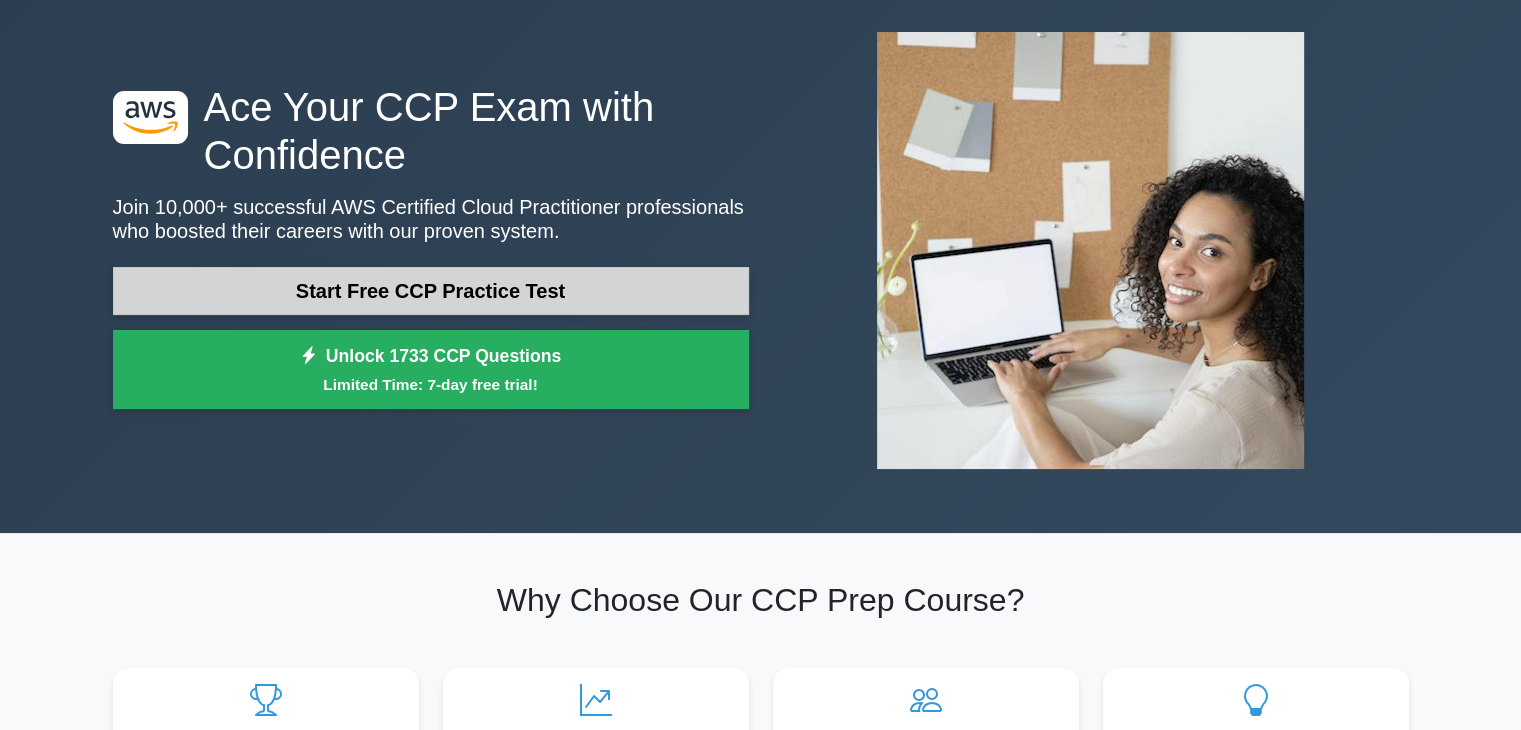 click on "Start Free CCP Practice Test" at bounding box center (431, 291) 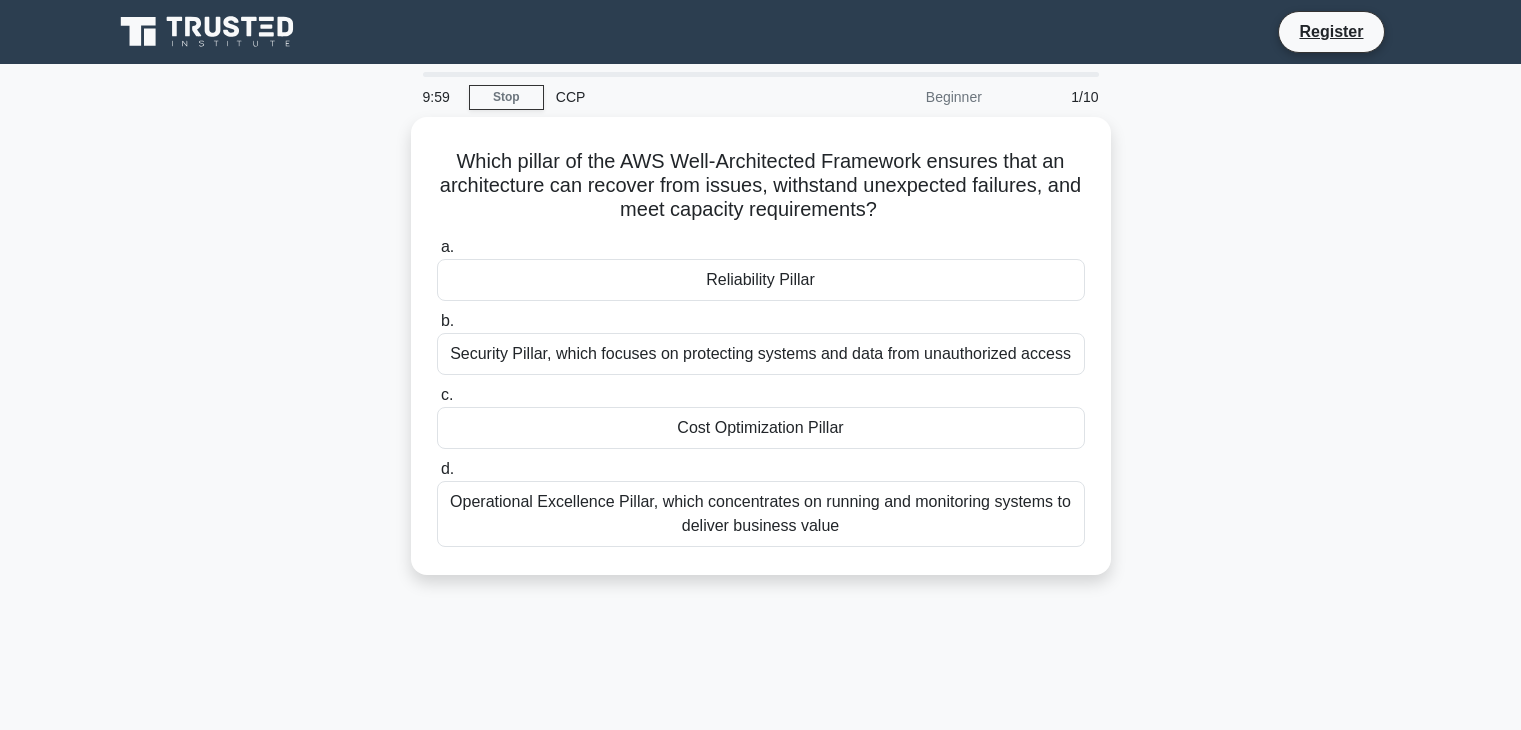 scroll, scrollTop: 0, scrollLeft: 0, axis: both 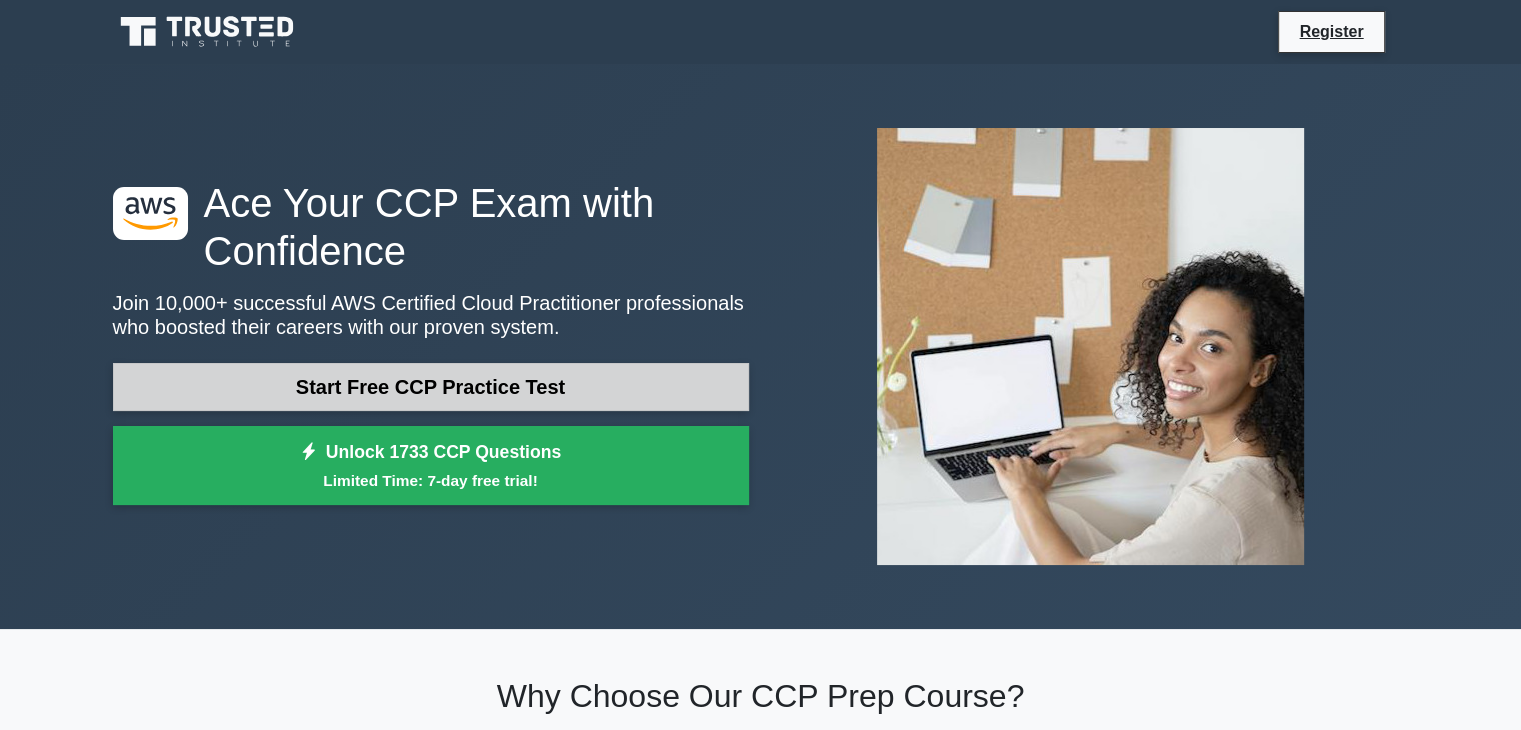 click on "Start Free CCP Practice Test" at bounding box center (431, 387) 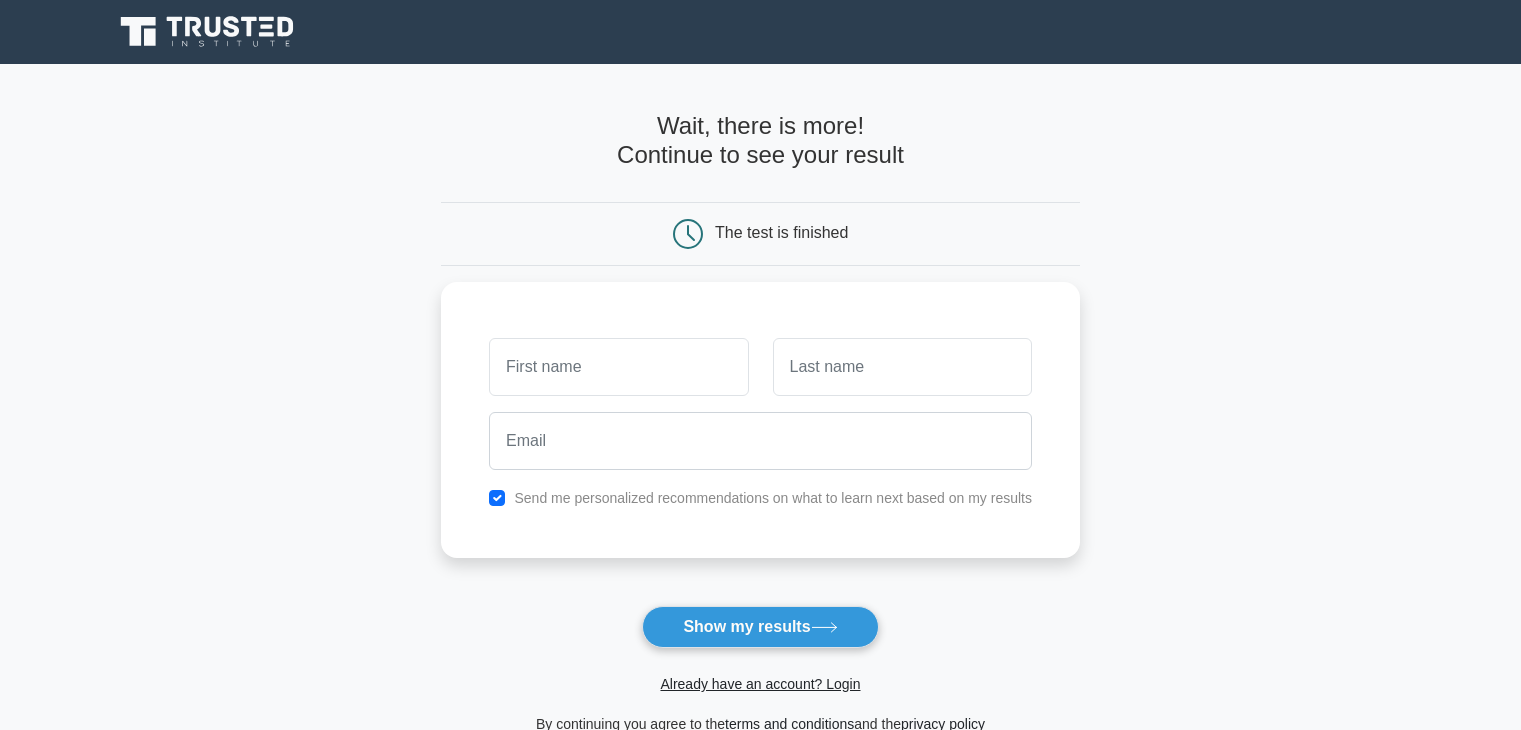 scroll, scrollTop: 0, scrollLeft: 0, axis: both 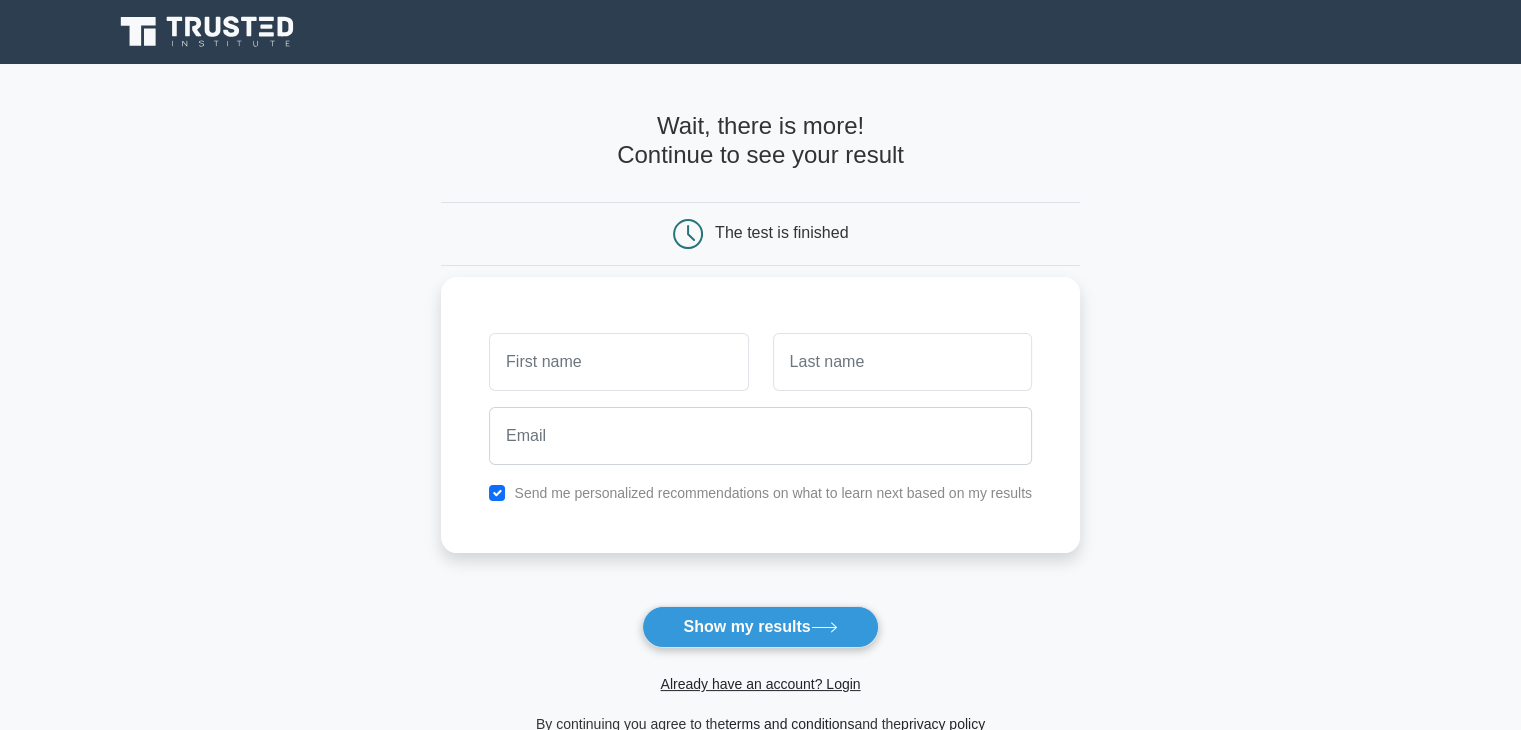click at bounding box center (618, 362) 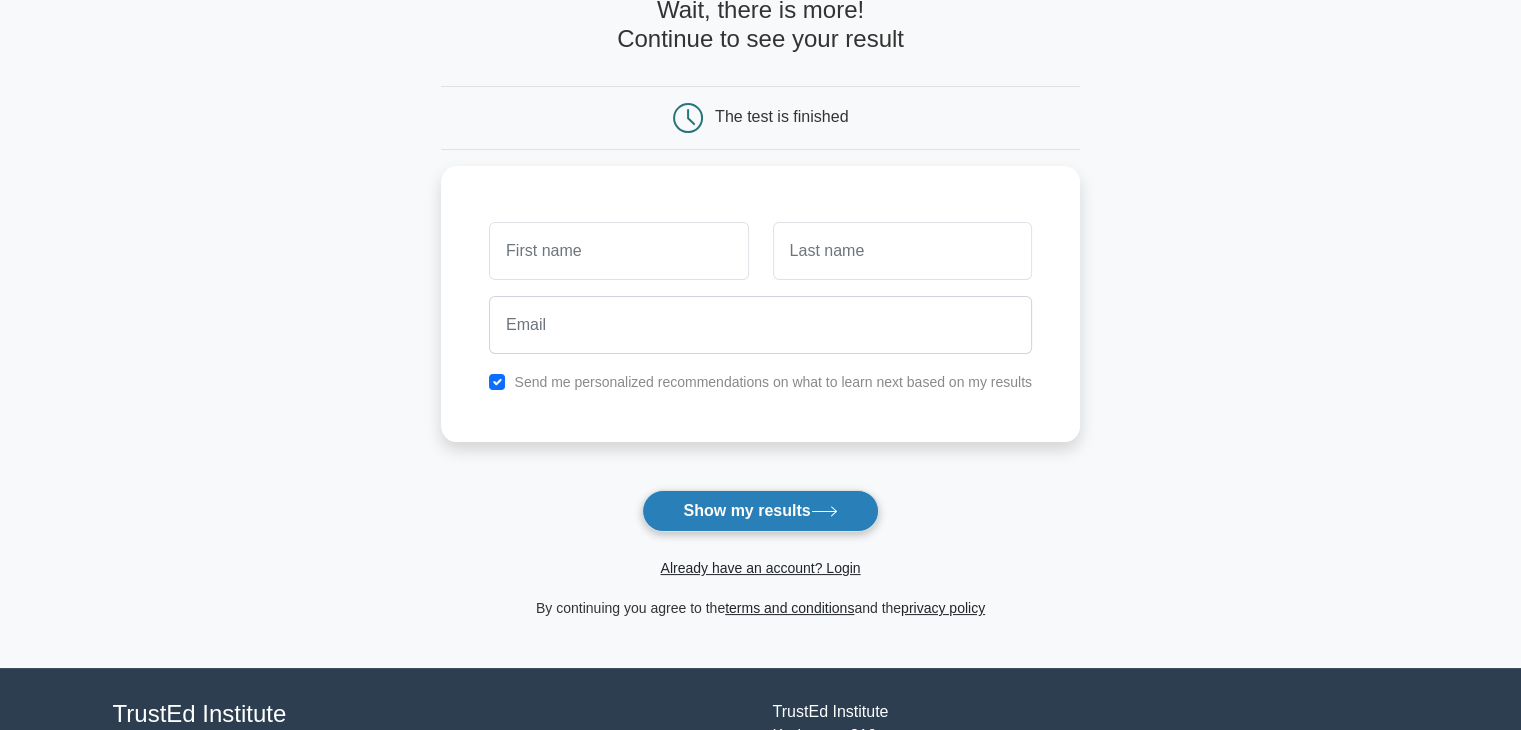 scroll, scrollTop: 0, scrollLeft: 0, axis: both 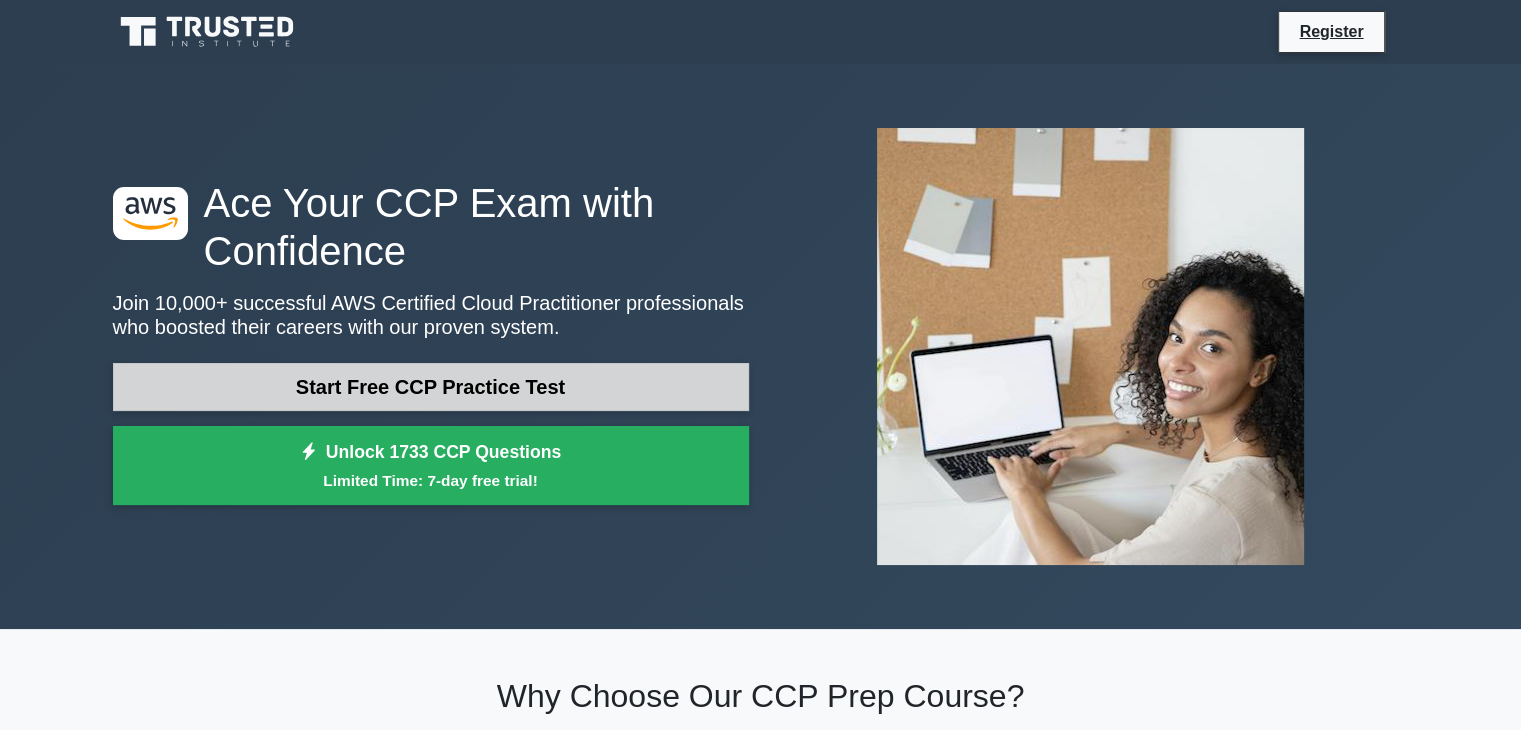click on "Start Free CCP Practice Test" at bounding box center (431, 387) 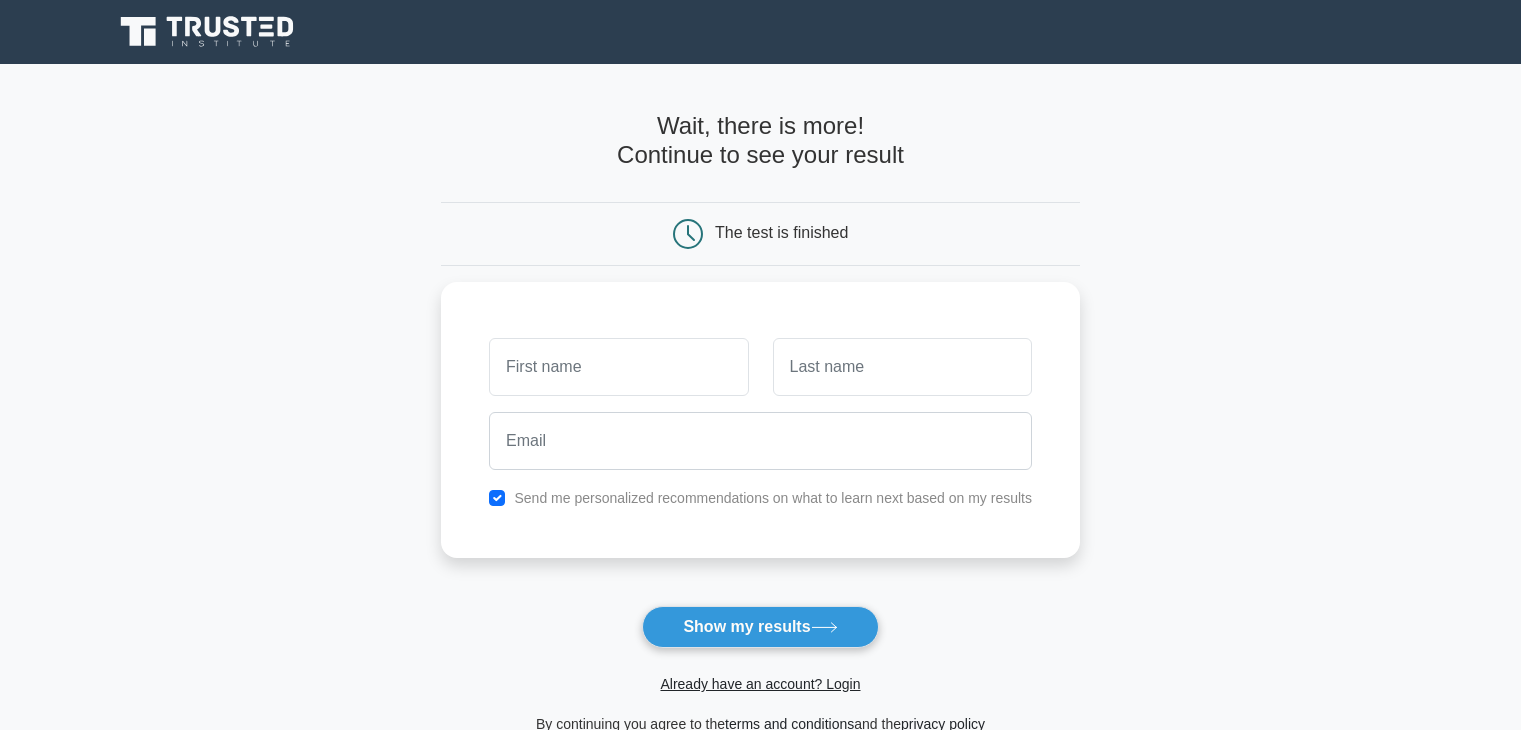 scroll, scrollTop: 0, scrollLeft: 0, axis: both 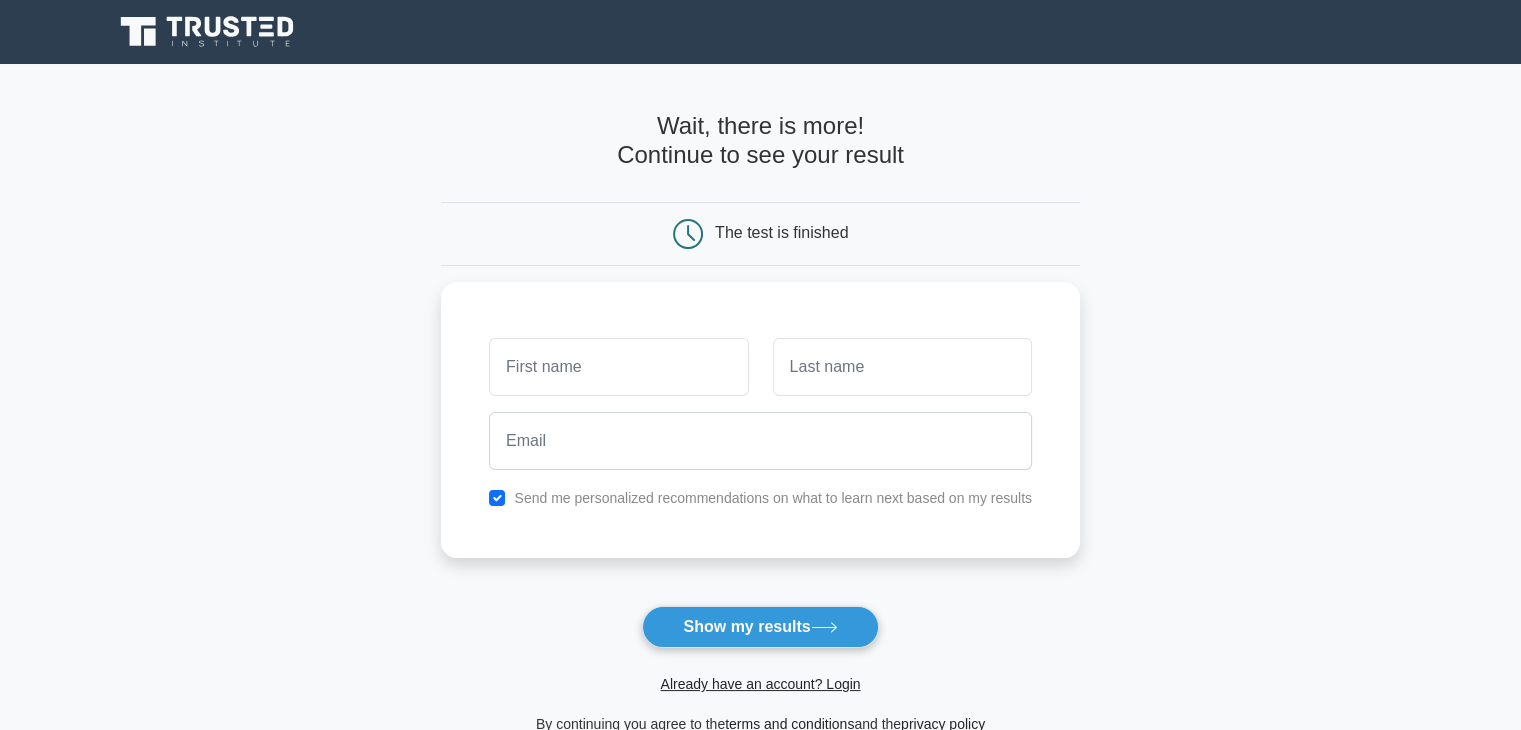 click on "The test is finished" at bounding box center (781, 232) 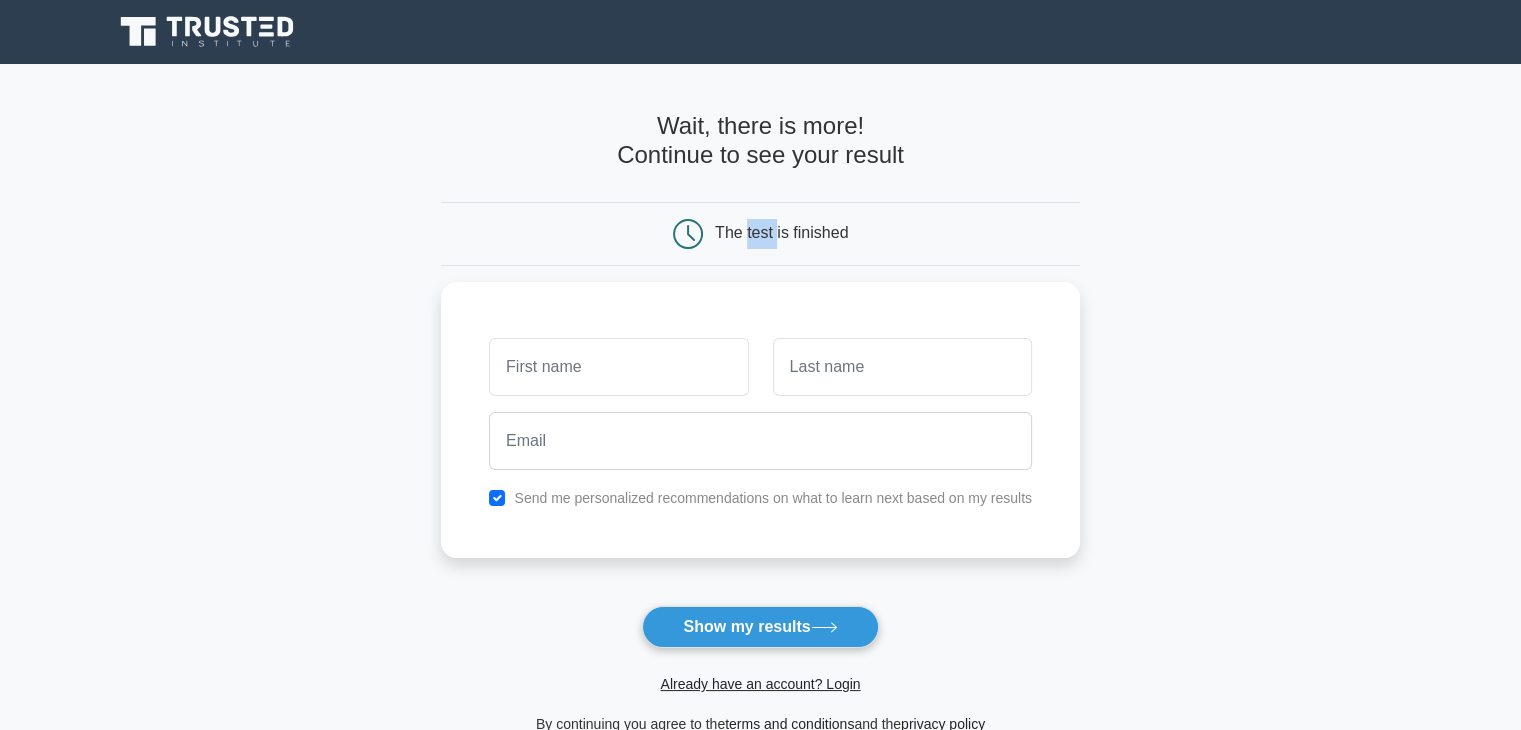 click on "The test is finished" at bounding box center (781, 232) 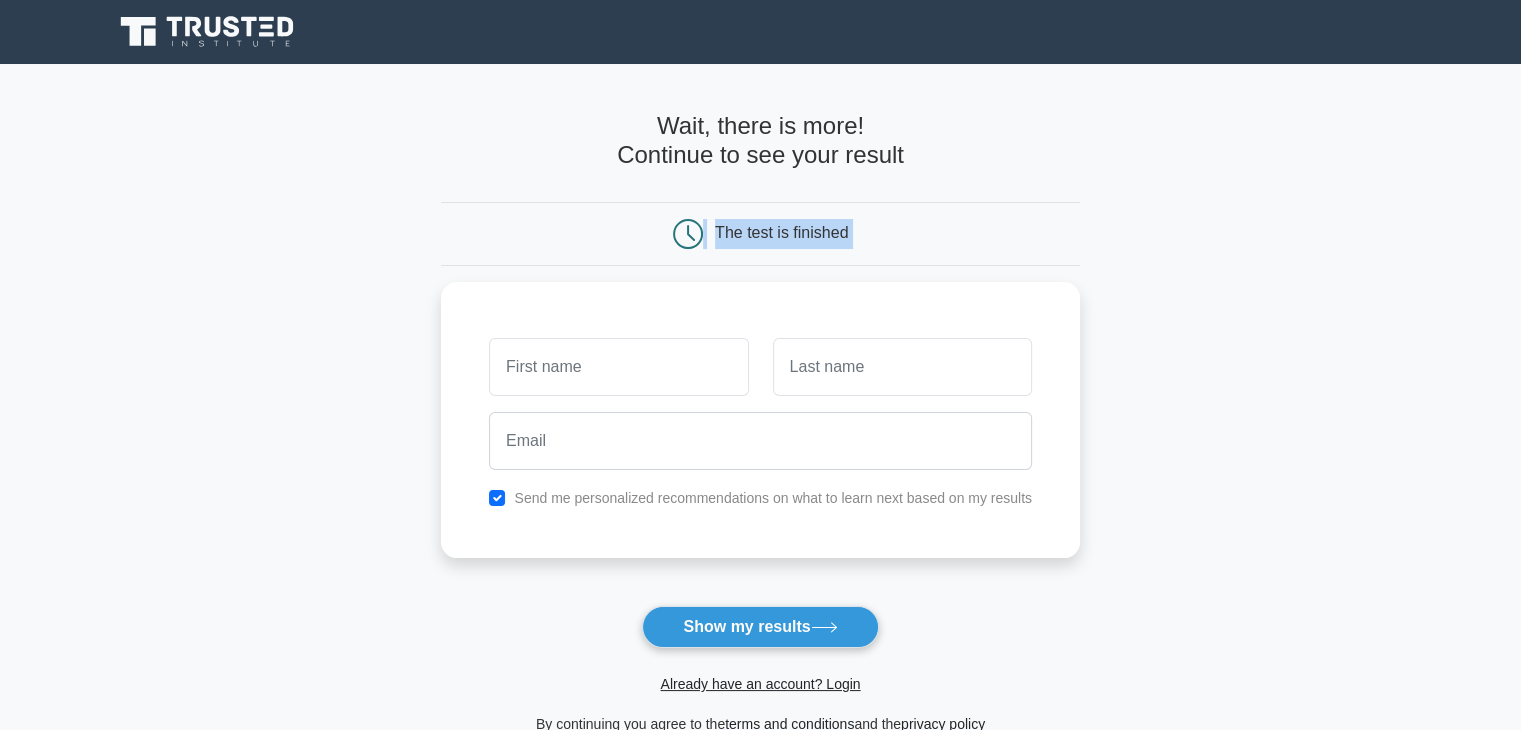 click on "The test is finished" at bounding box center (781, 232) 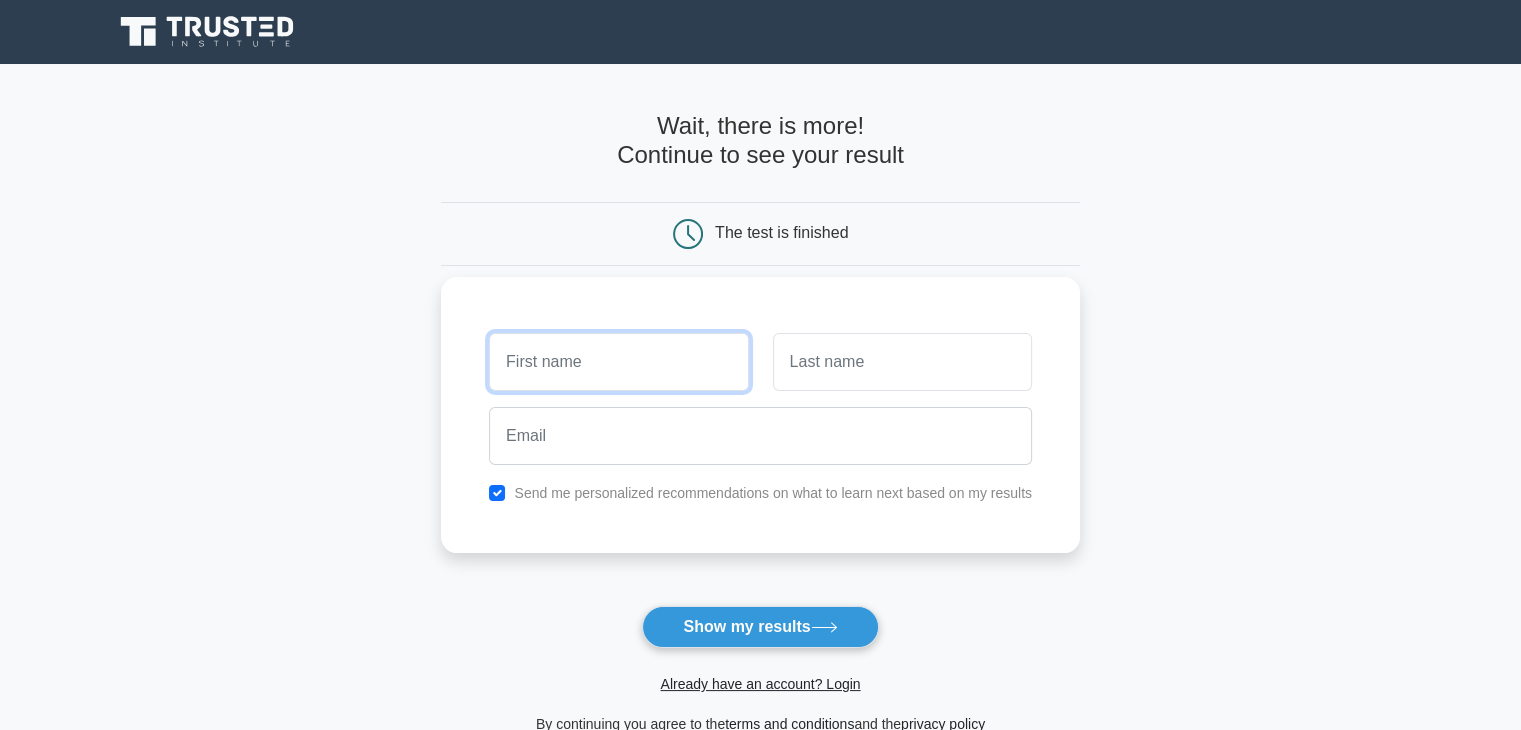 click at bounding box center [618, 362] 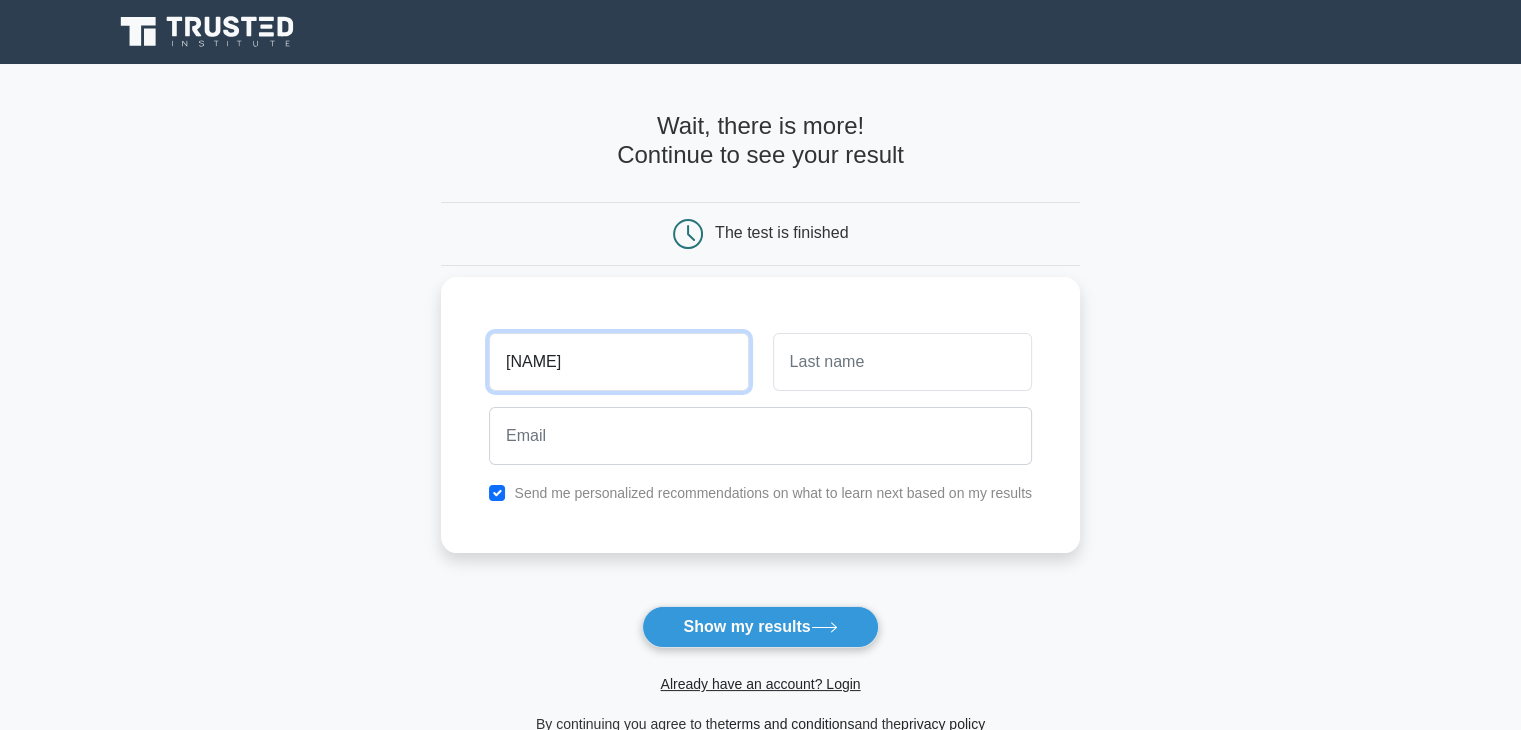 type on "[NAME]" 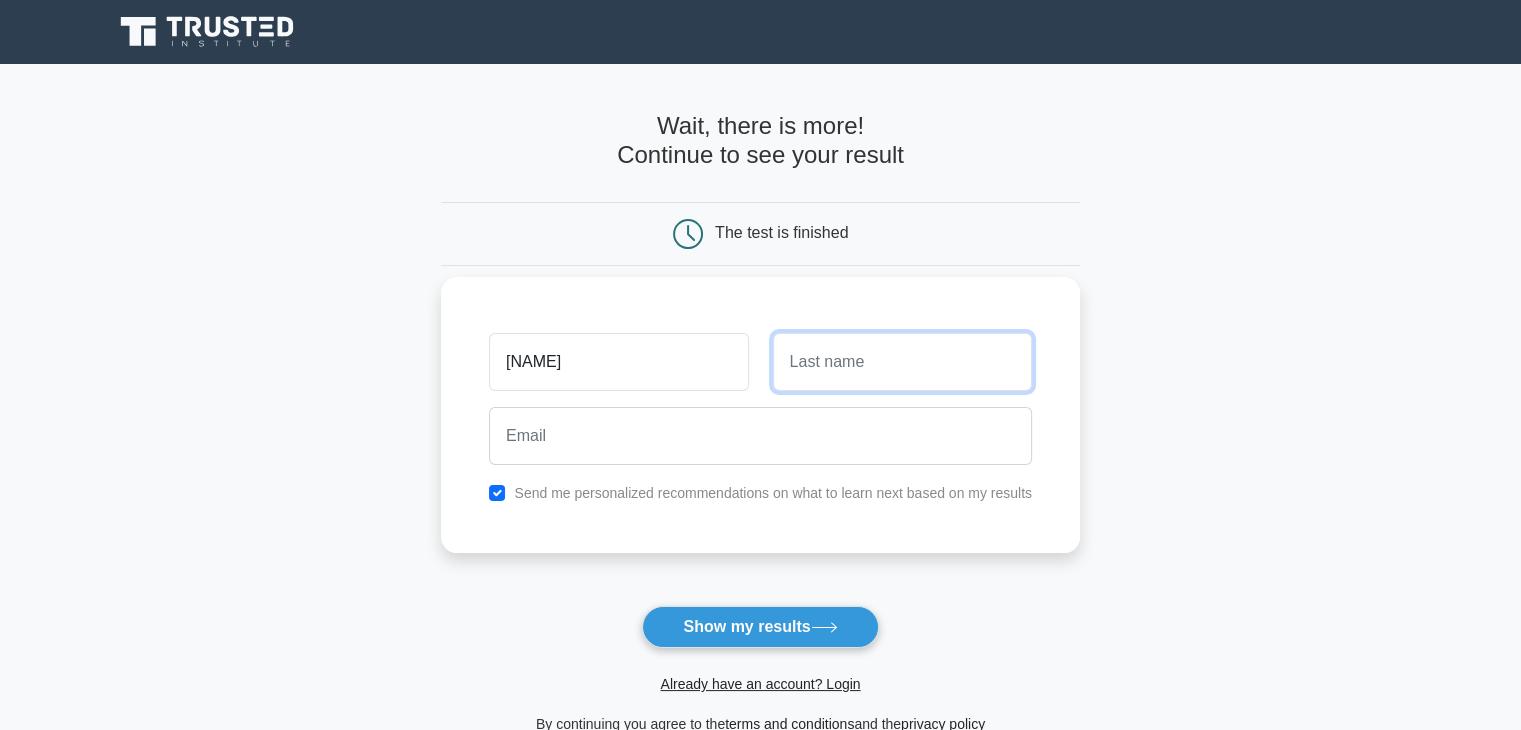 click at bounding box center (902, 362) 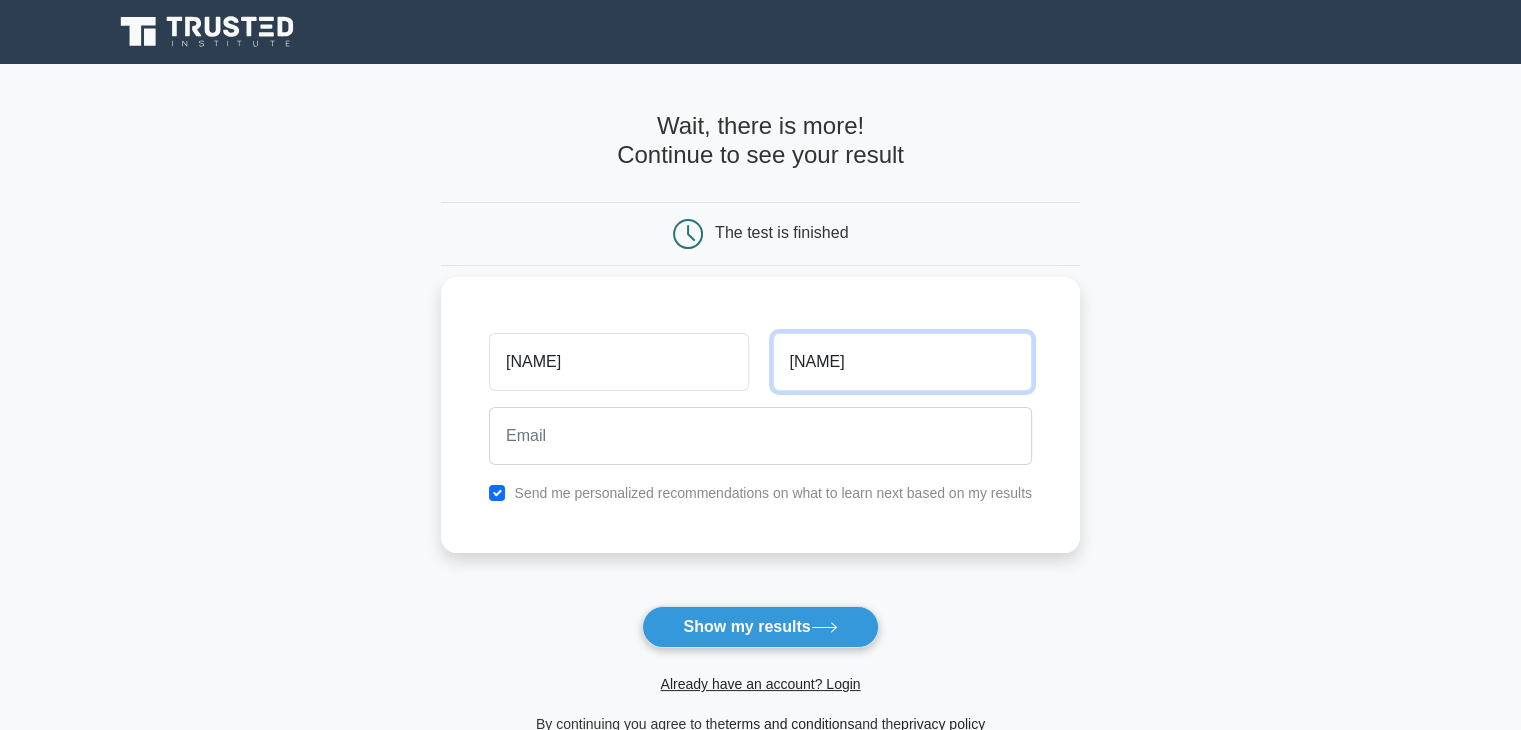 type on "[NAME]" 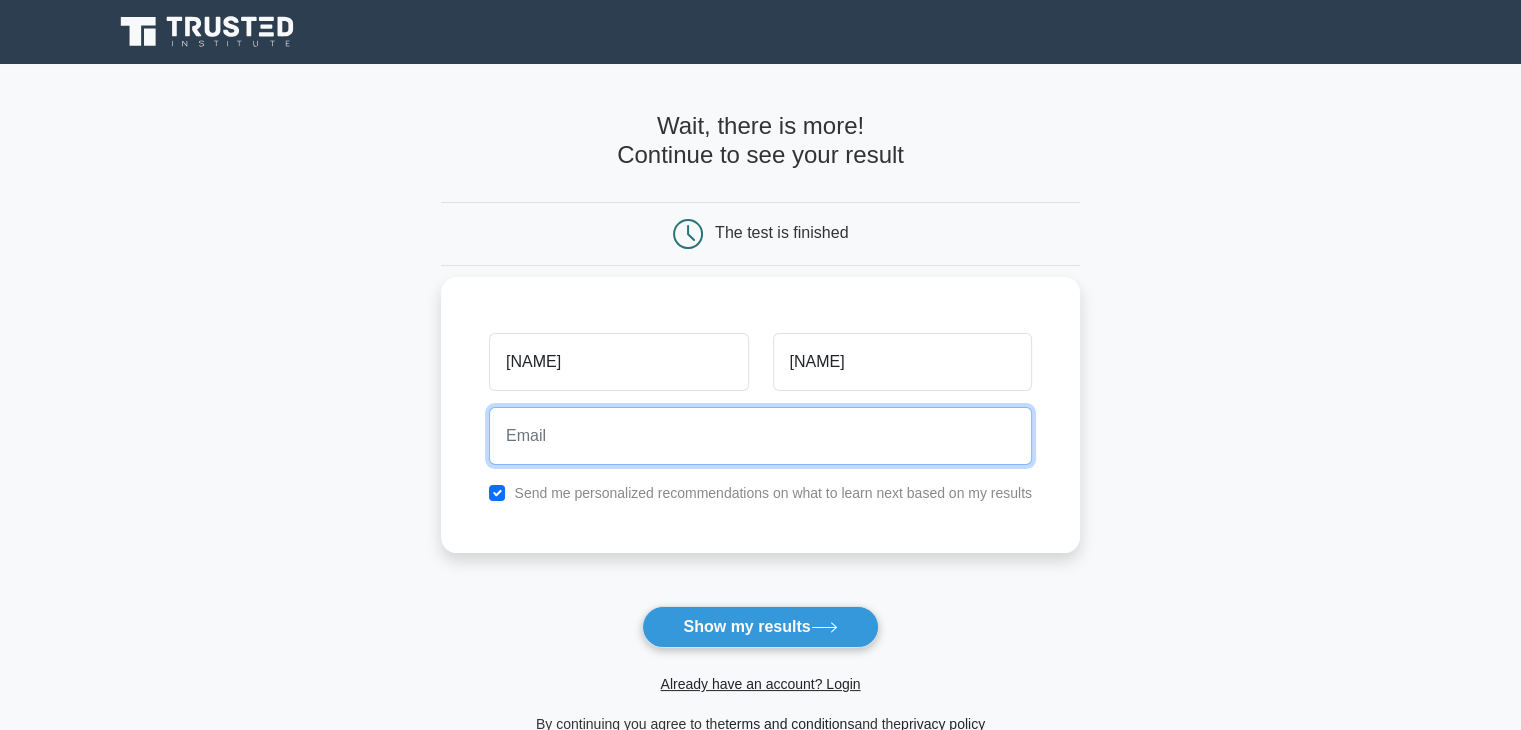 click at bounding box center (760, 436) 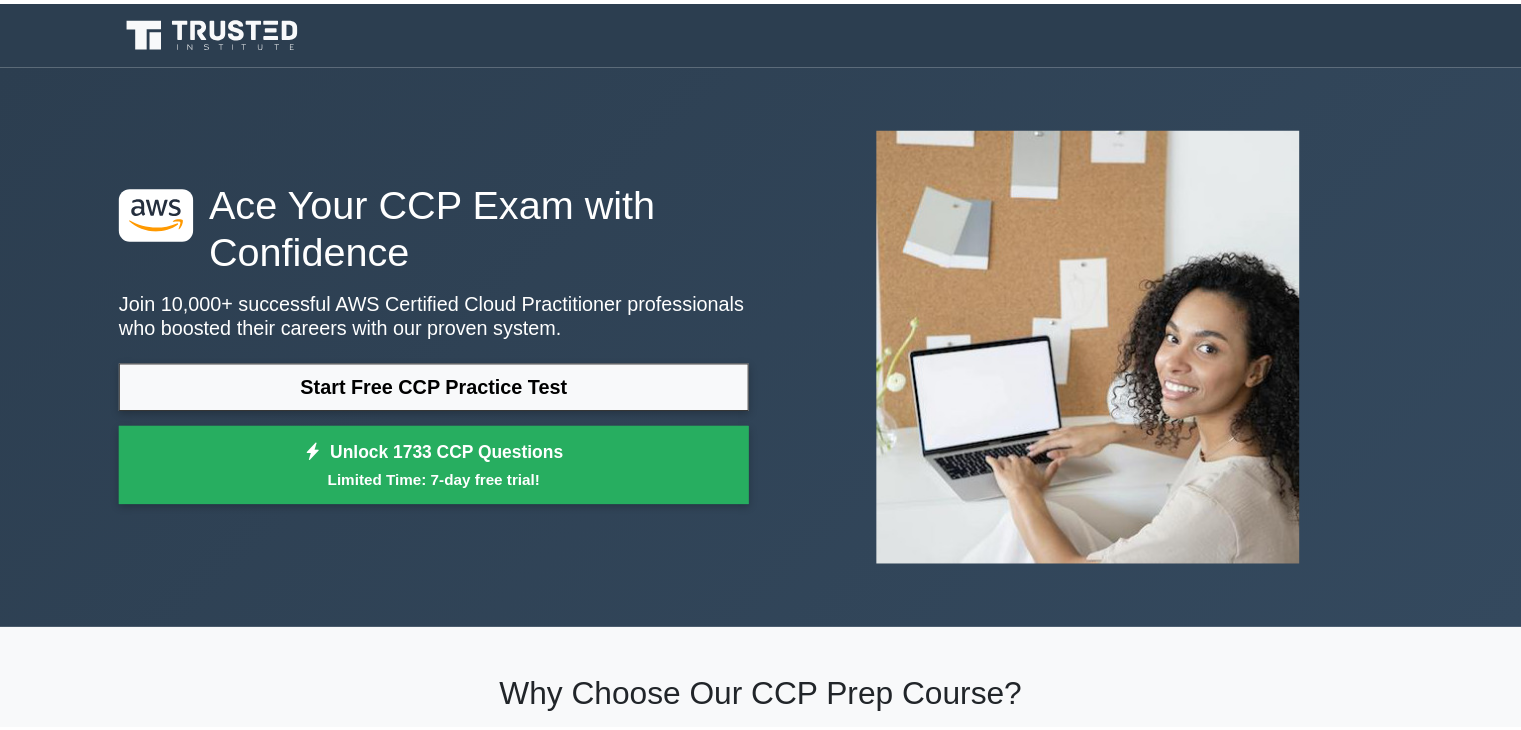 scroll, scrollTop: 0, scrollLeft: 0, axis: both 